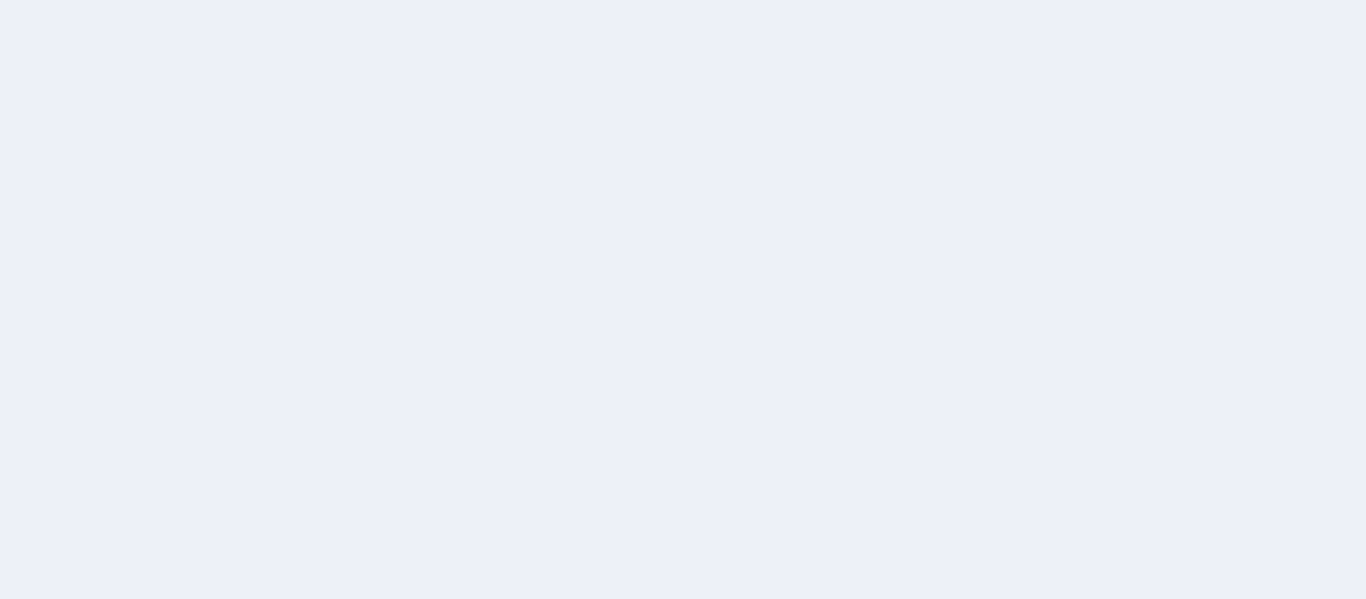 scroll, scrollTop: 0, scrollLeft: 0, axis: both 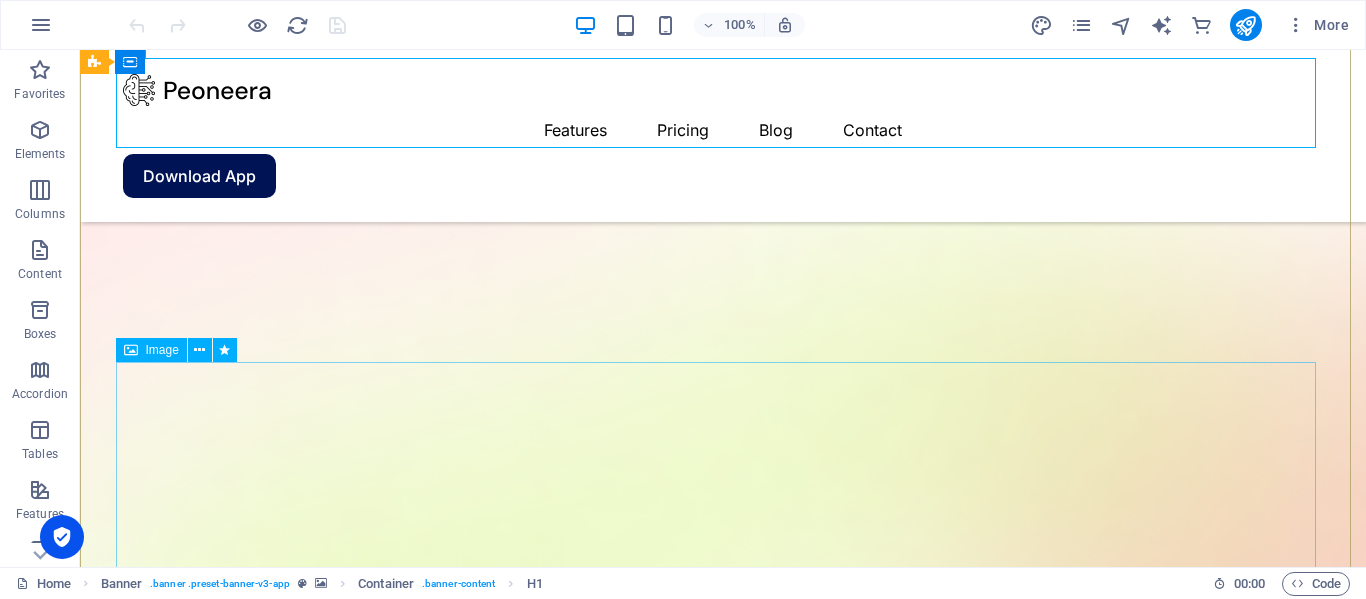 click at bounding box center (723, 2186) 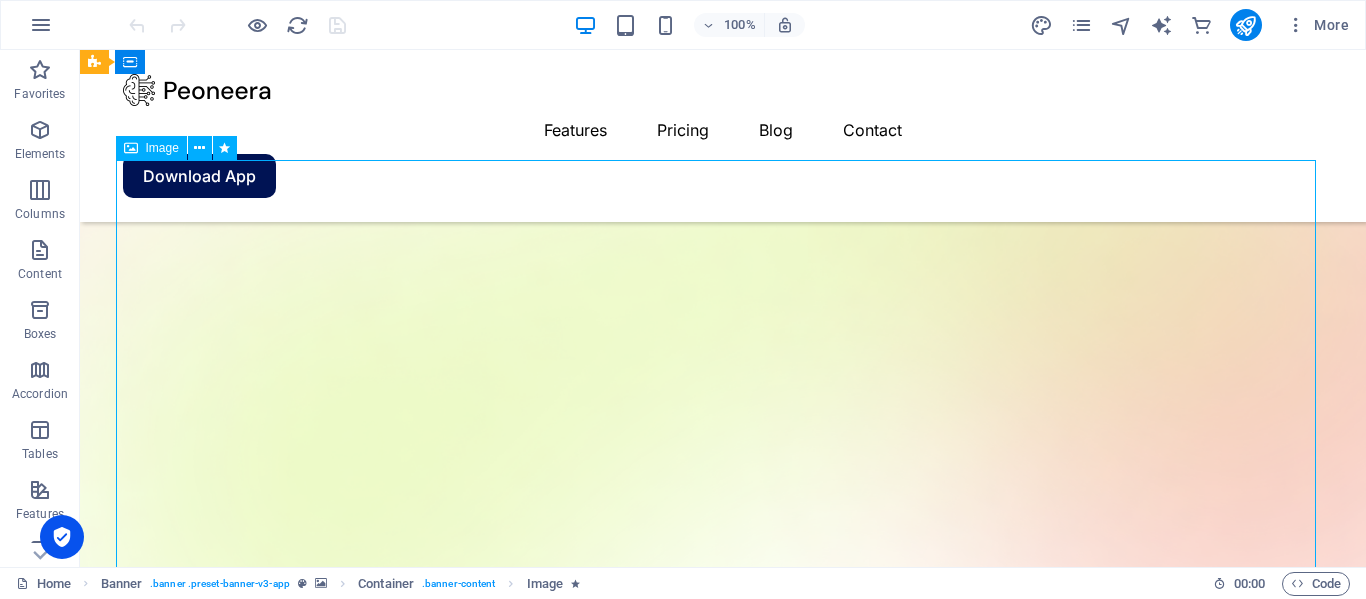 scroll, scrollTop: 419, scrollLeft: 0, axis: vertical 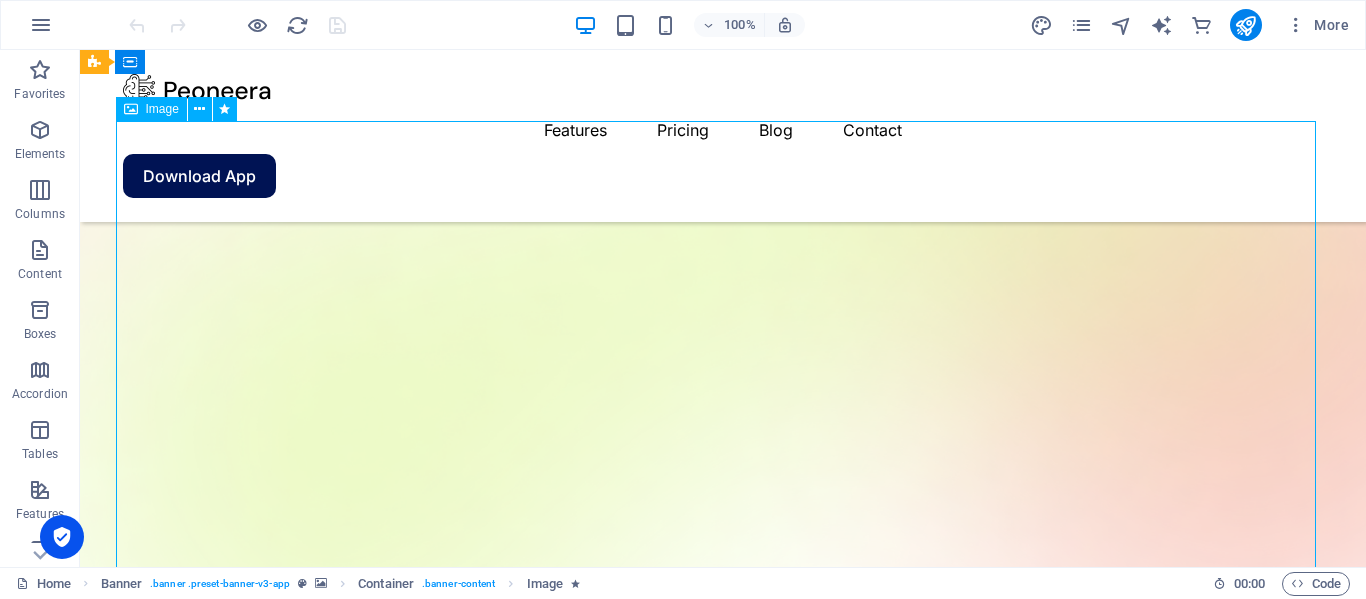 click at bounding box center (723, 1945) 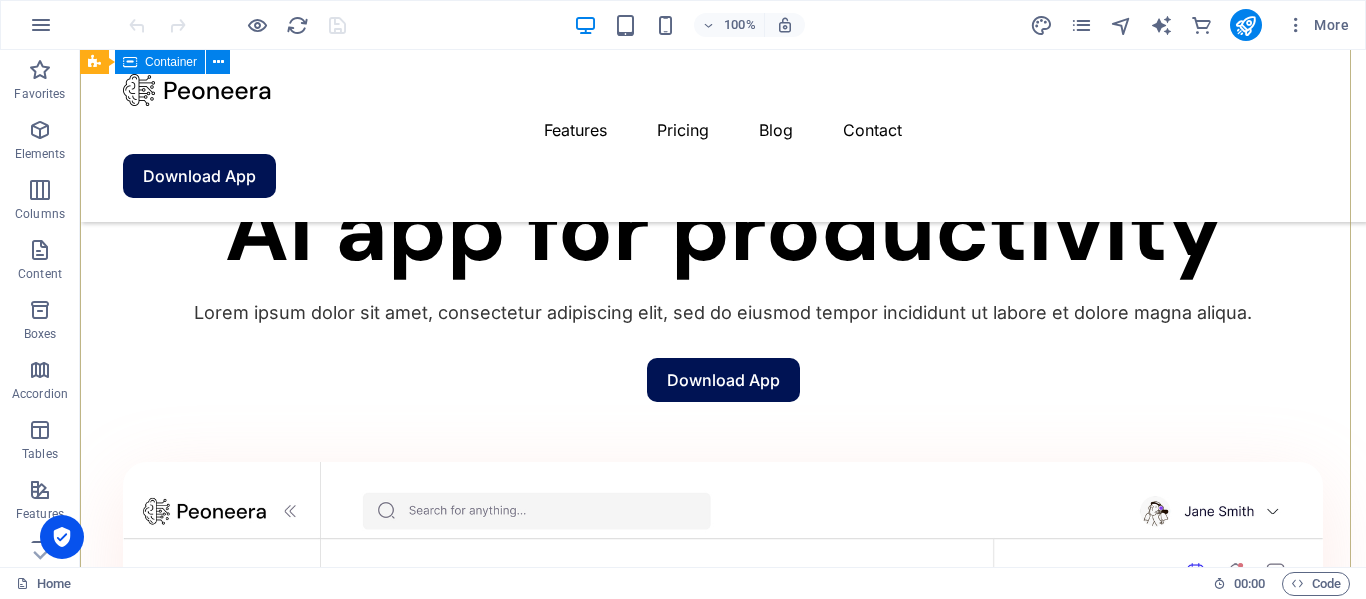 scroll, scrollTop: 1474, scrollLeft: 0, axis: vertical 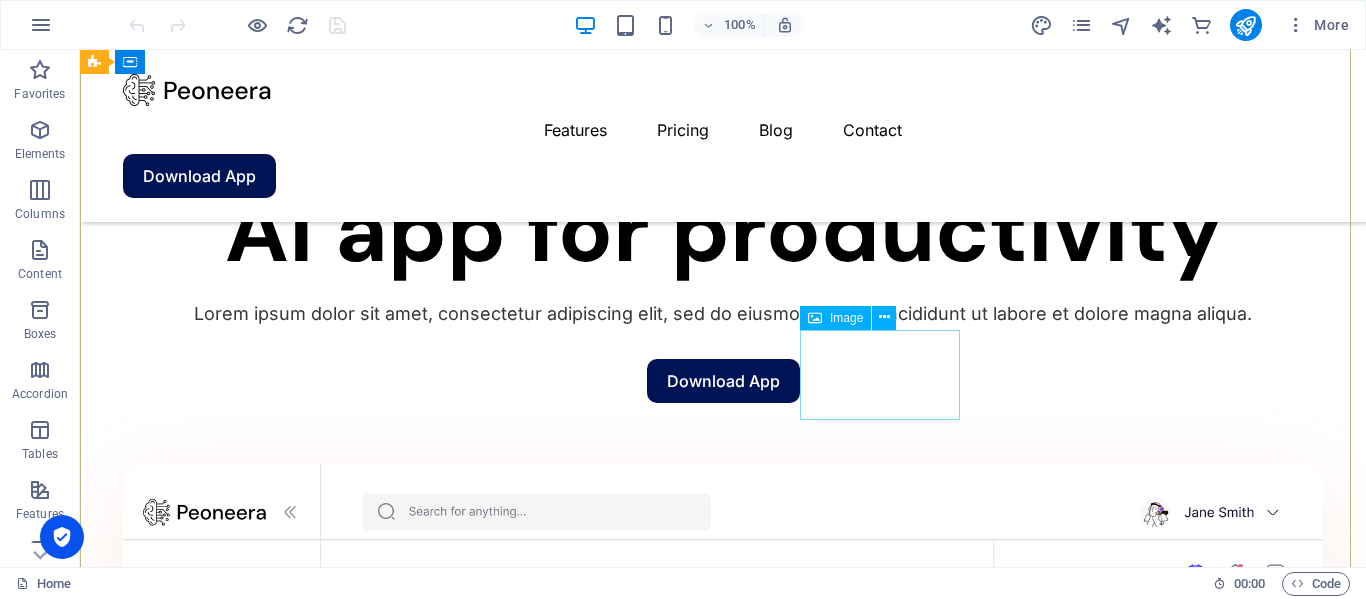 click at bounding box center [240, 2372] 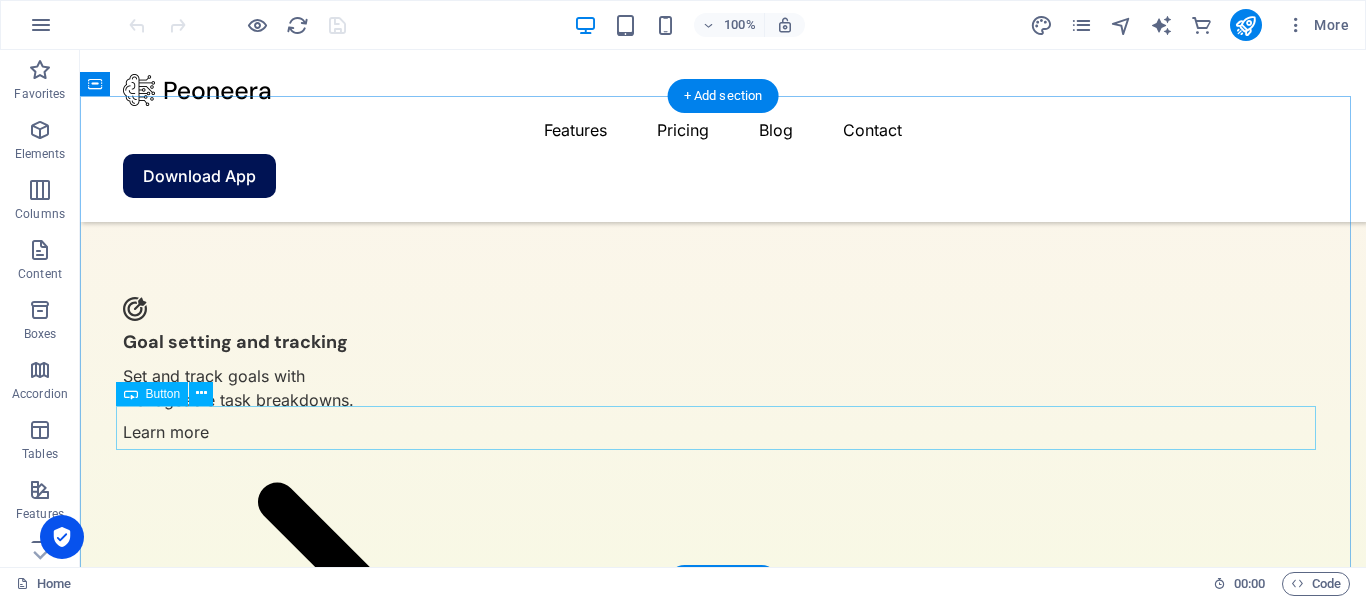 scroll, scrollTop: 4948, scrollLeft: 0, axis: vertical 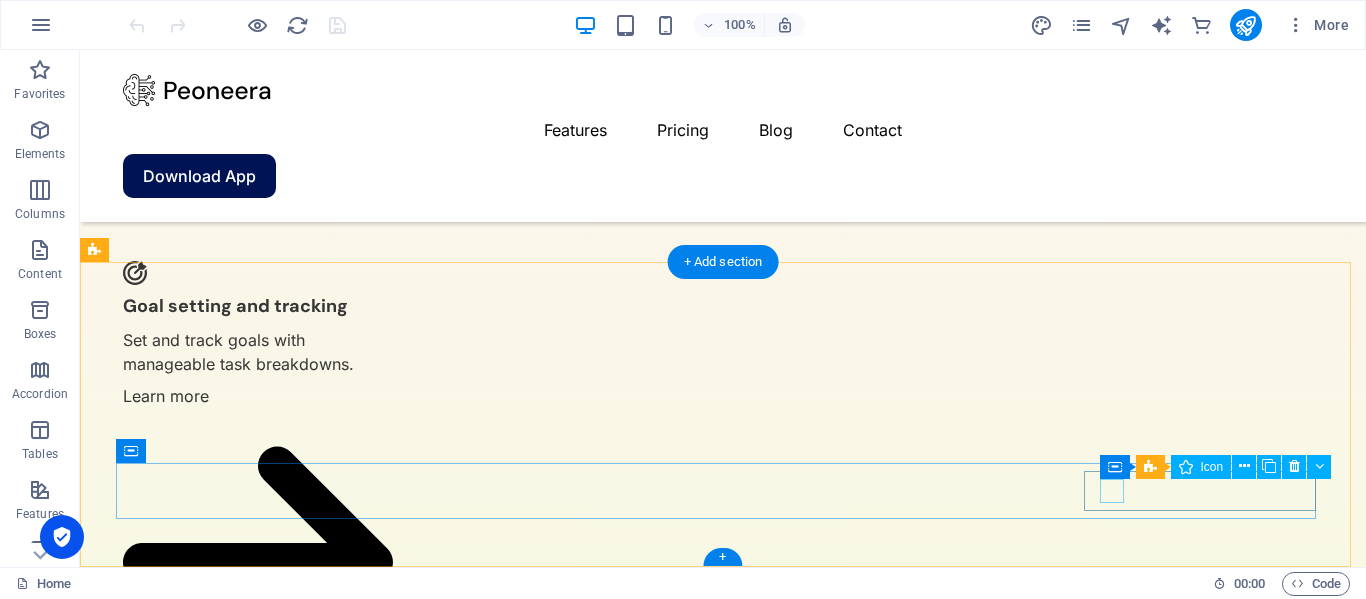click at bounding box center [727, 35280] 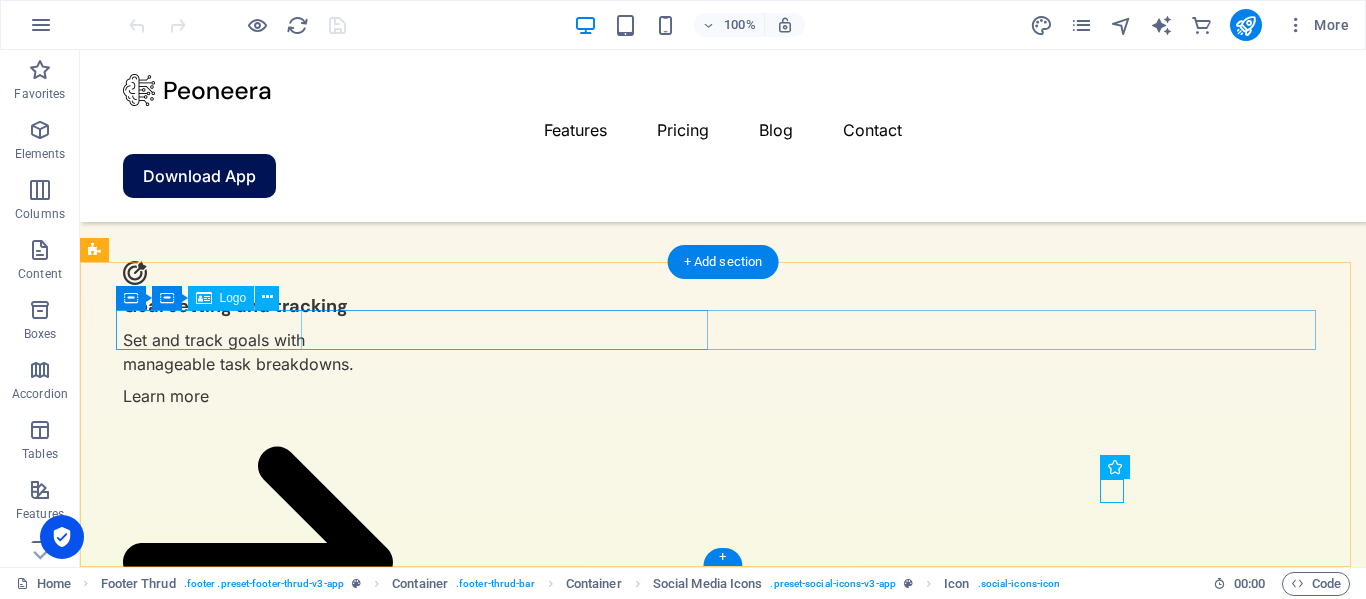 click at bounding box center [419, 35031] 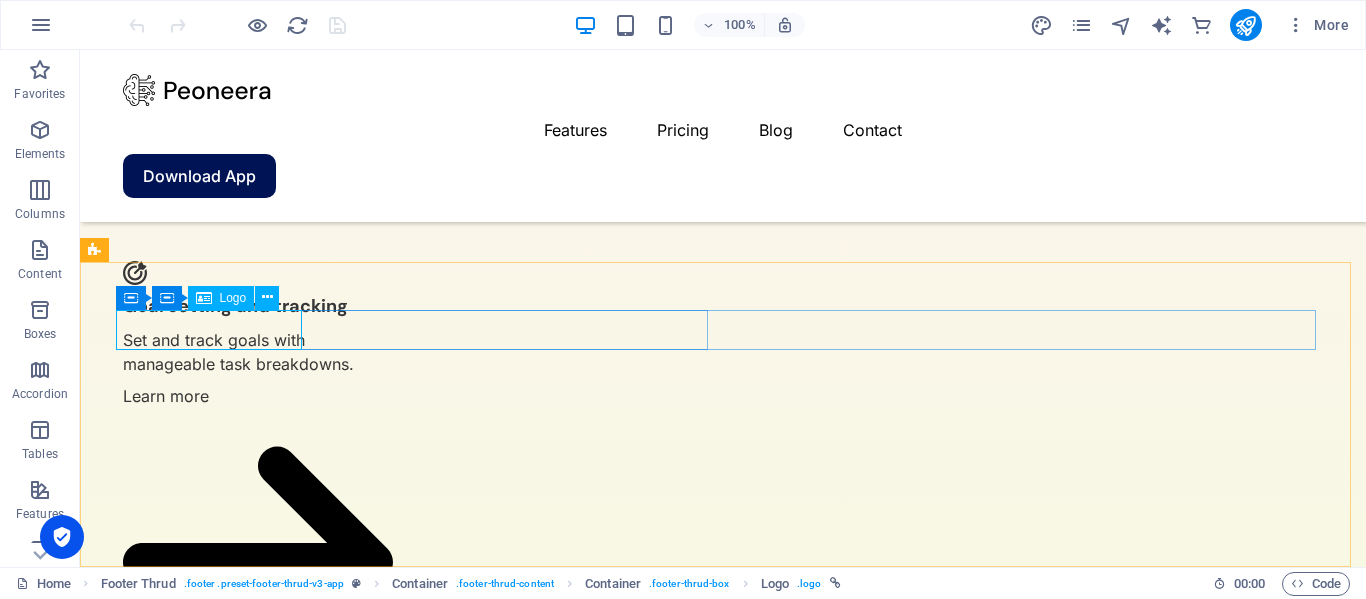 click on "Logo" at bounding box center [233, 298] 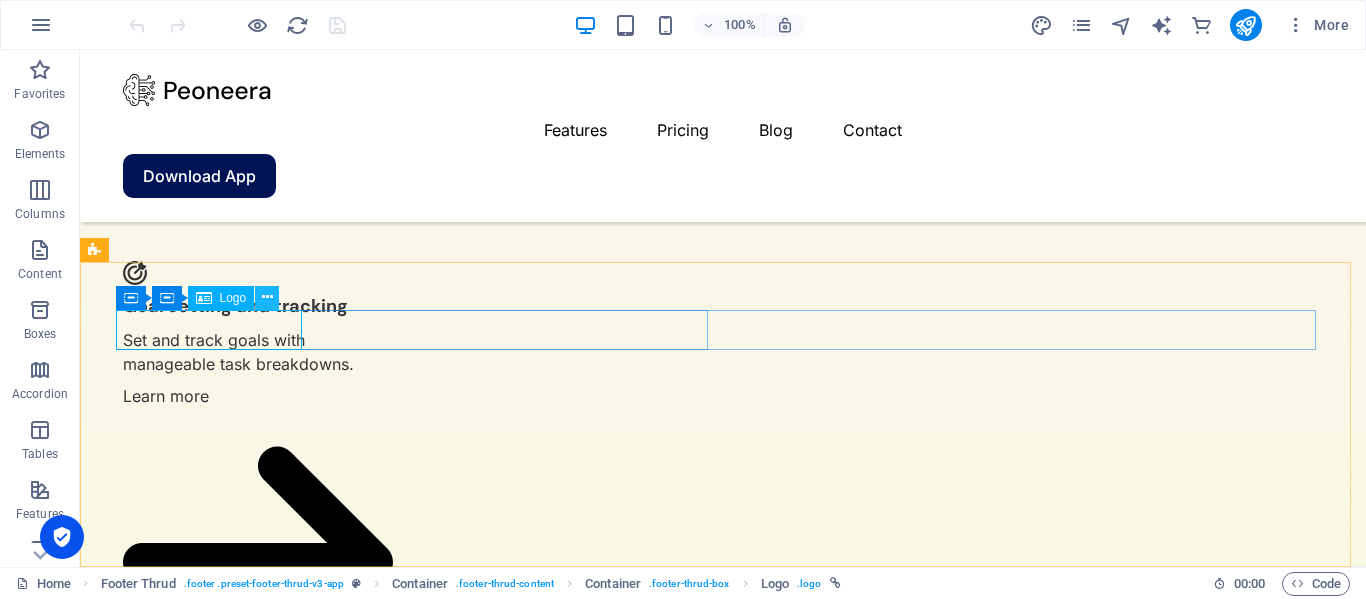 click at bounding box center [267, 297] 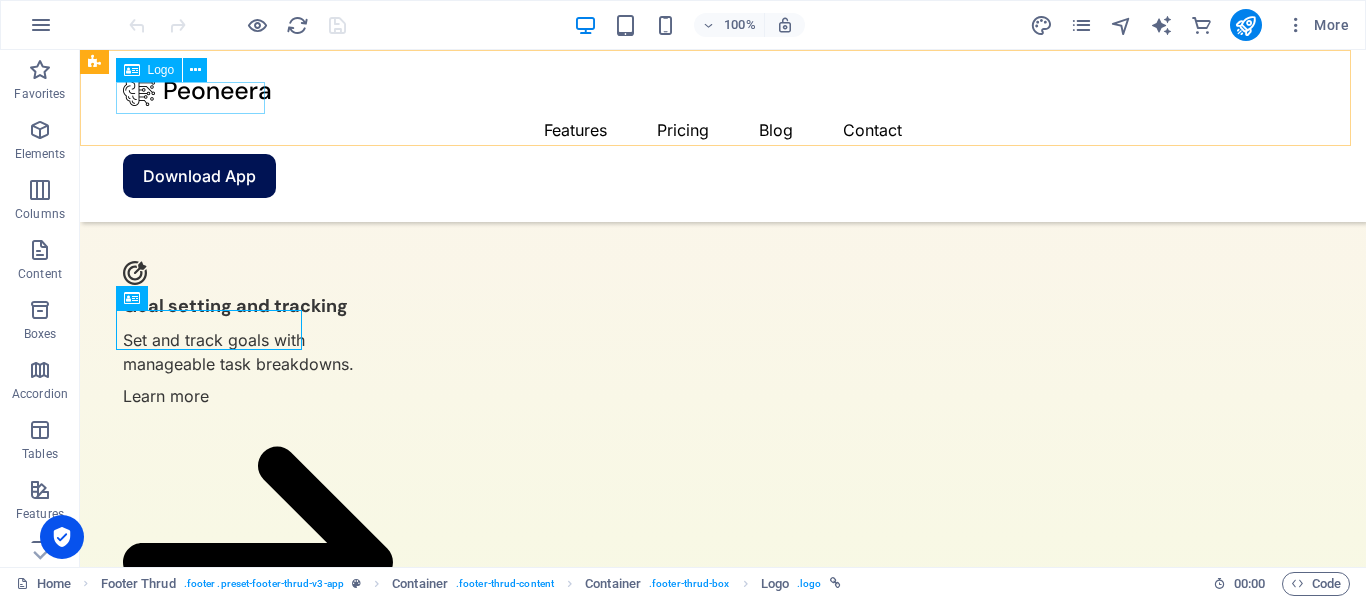 click on "Logo" at bounding box center (161, 70) 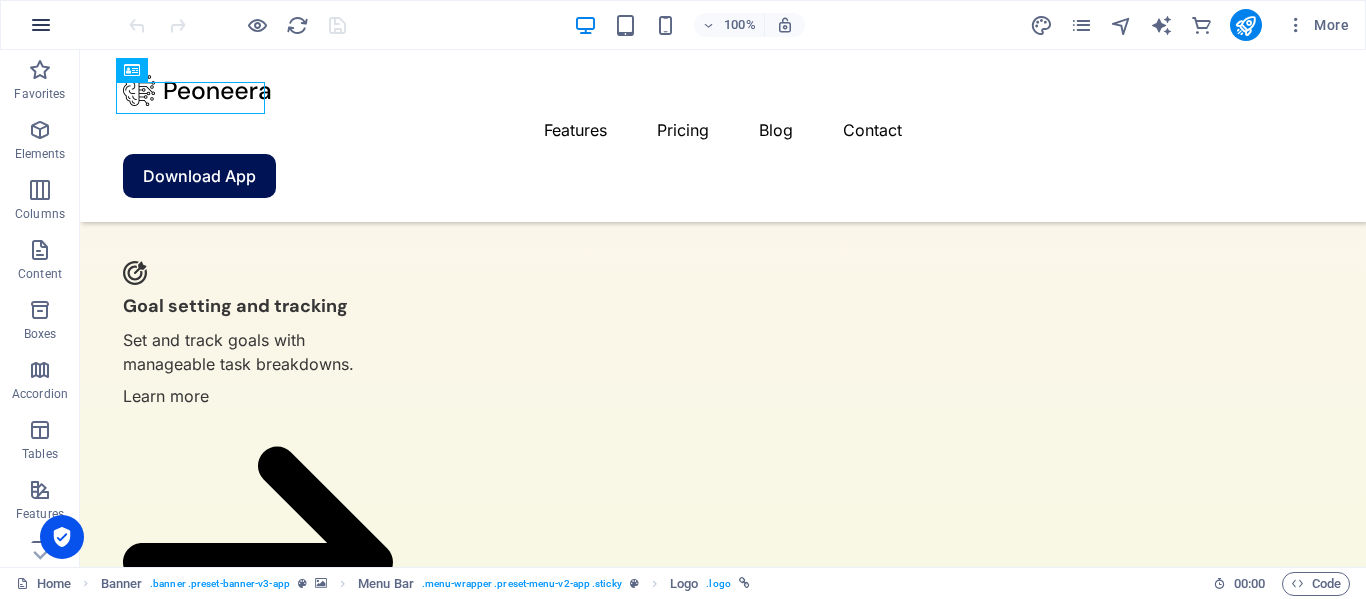 click at bounding box center [41, 25] 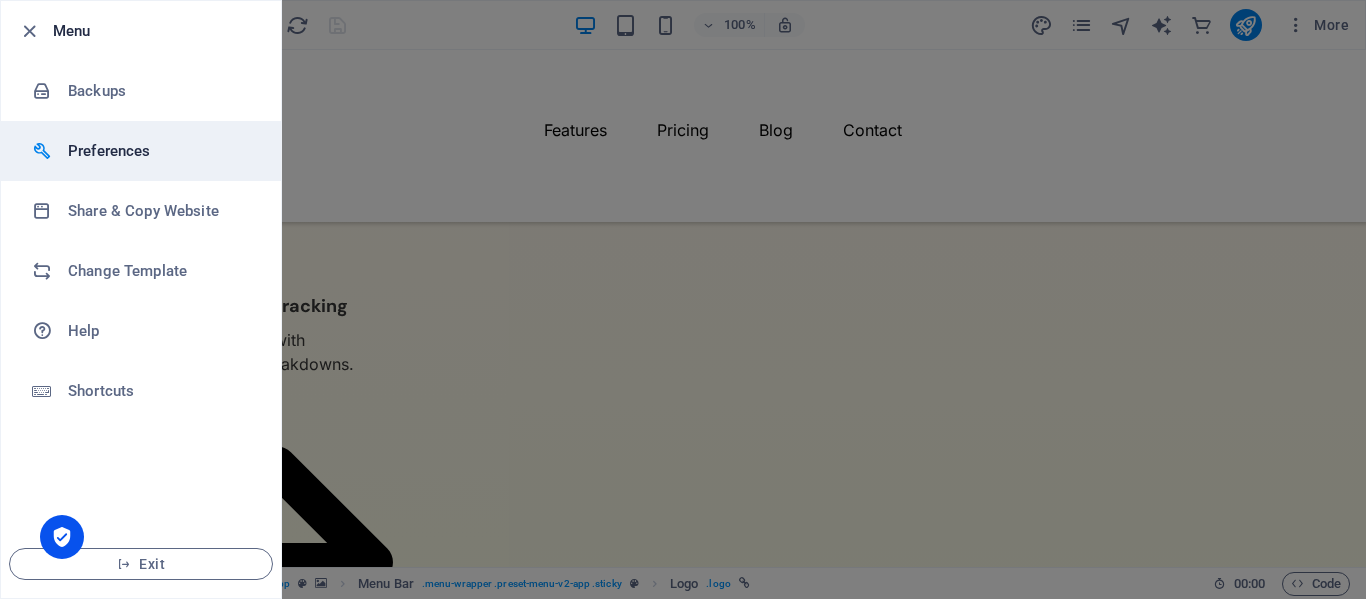 click on "Preferences" at bounding box center (160, 151) 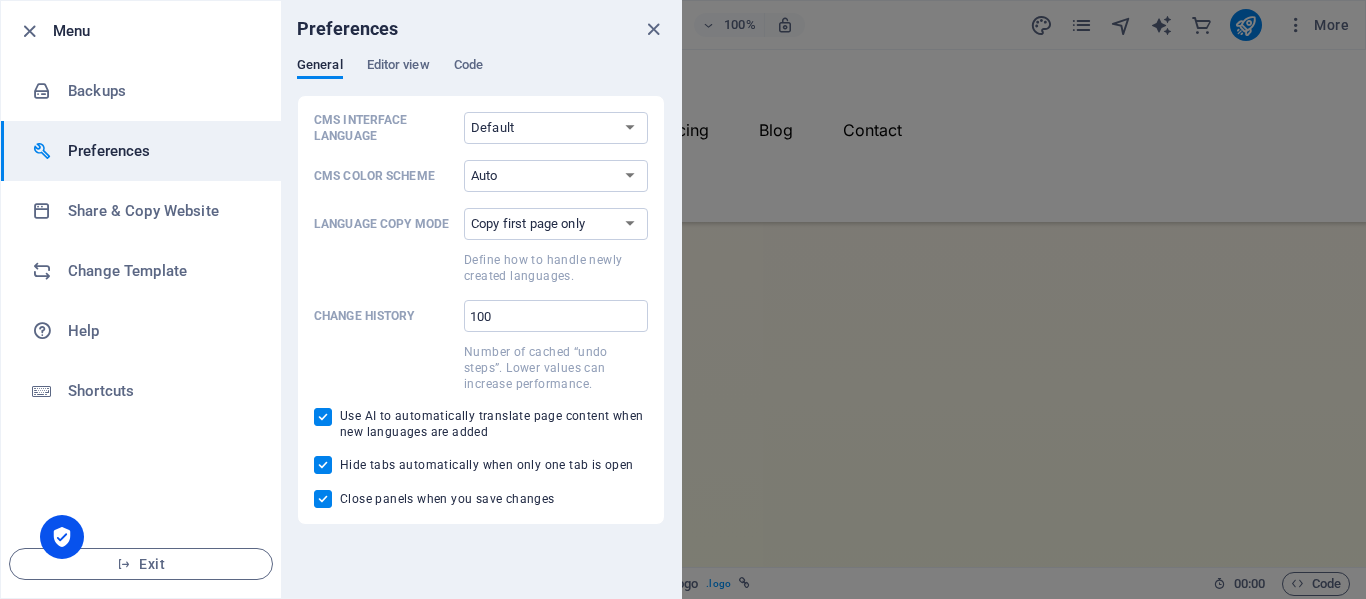 click at bounding box center [683, 299] 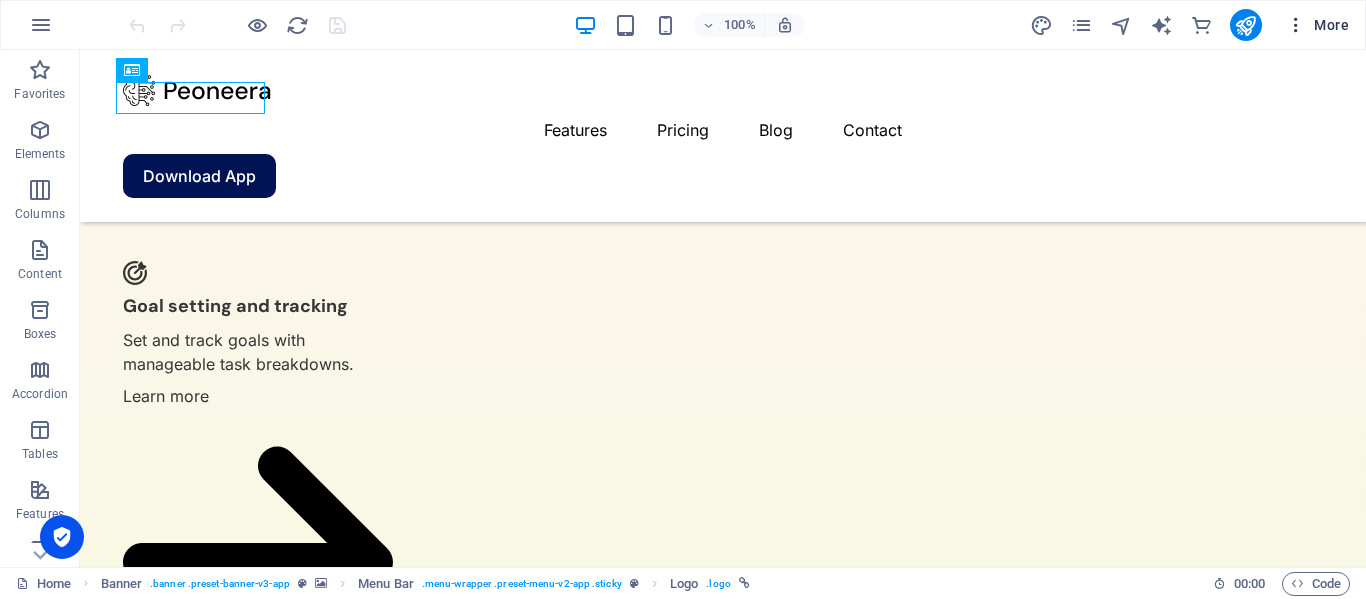 click on "More" at bounding box center (1317, 25) 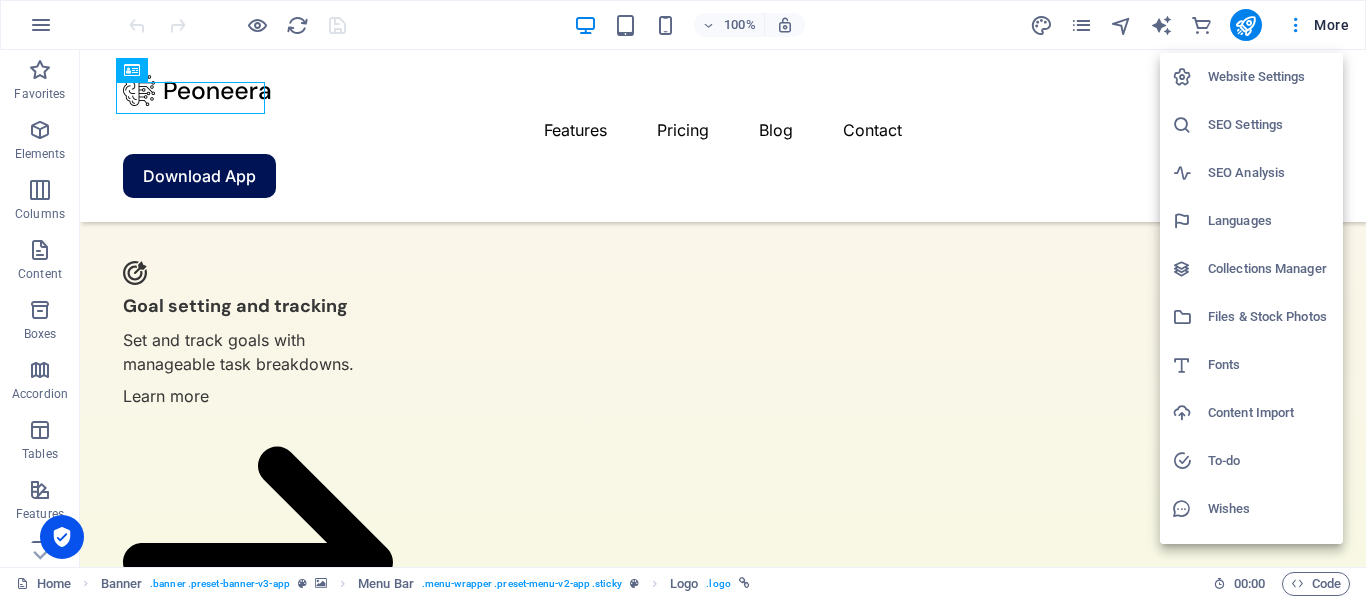 click on "Collections Manager" at bounding box center (1251, 269) 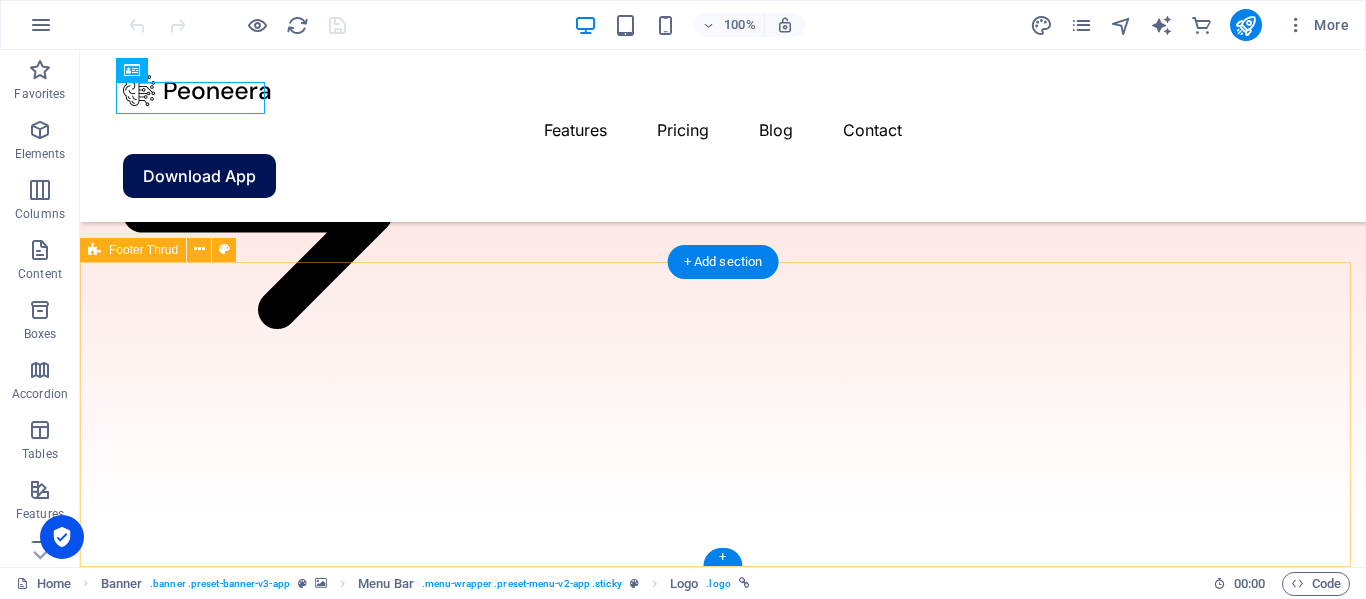 scroll, scrollTop: 0, scrollLeft: 0, axis: both 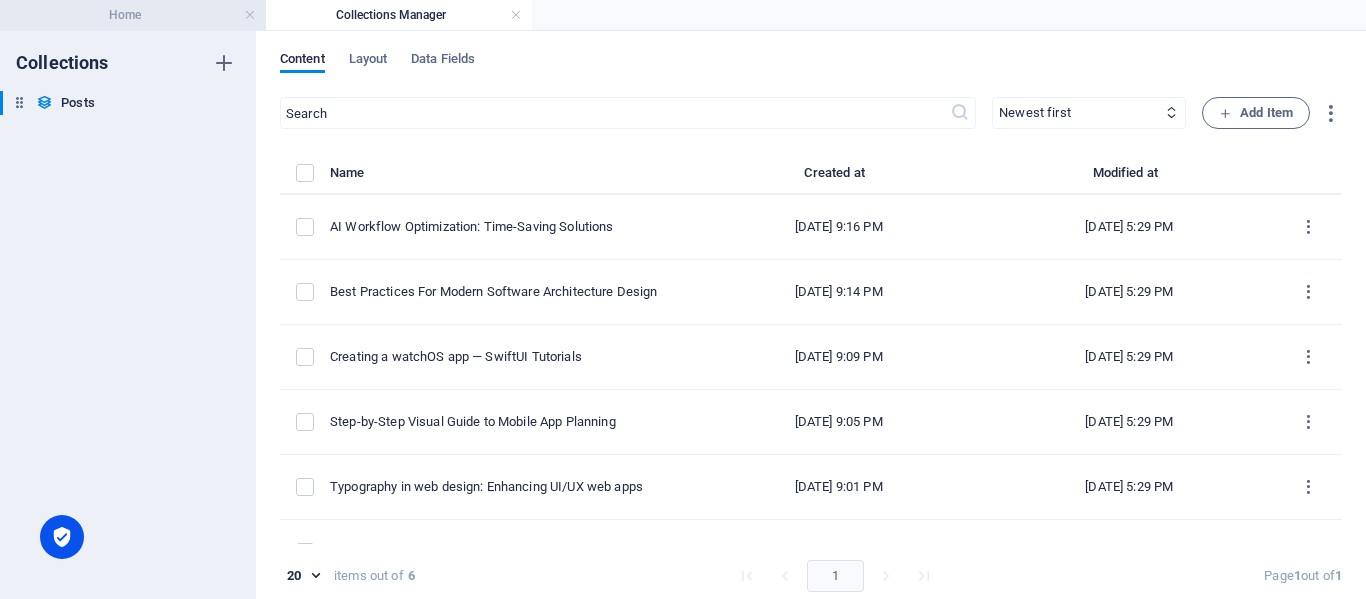 click on "Home" at bounding box center (133, 15) 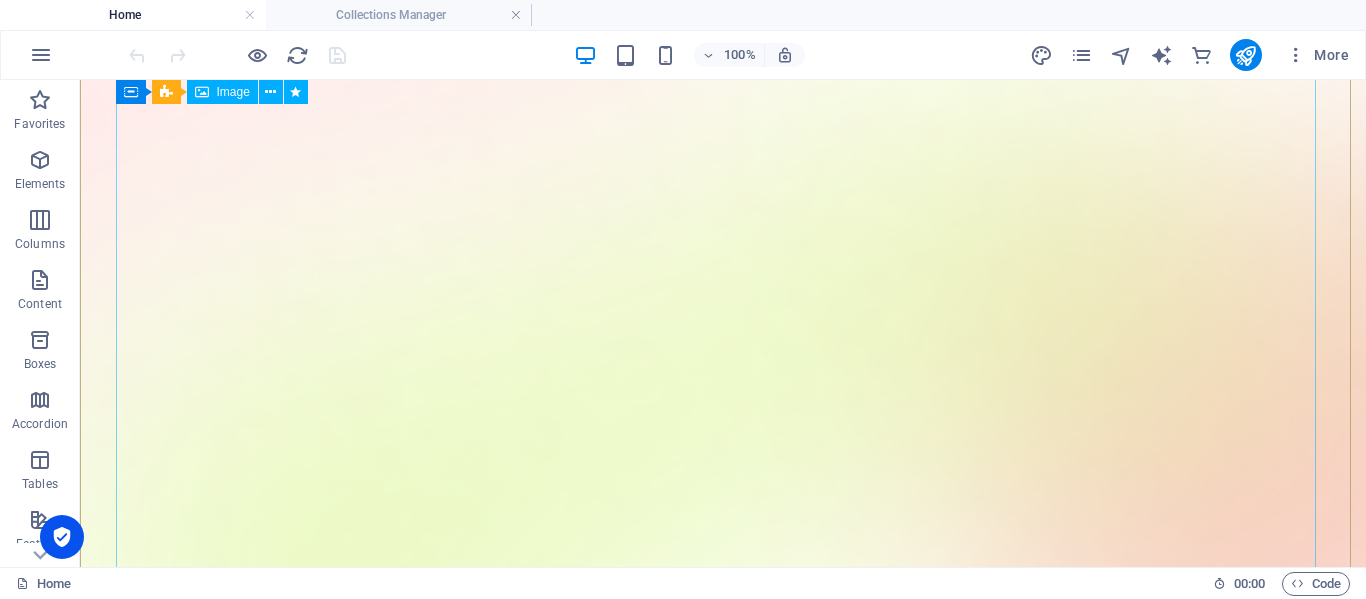 scroll, scrollTop: 0, scrollLeft: 0, axis: both 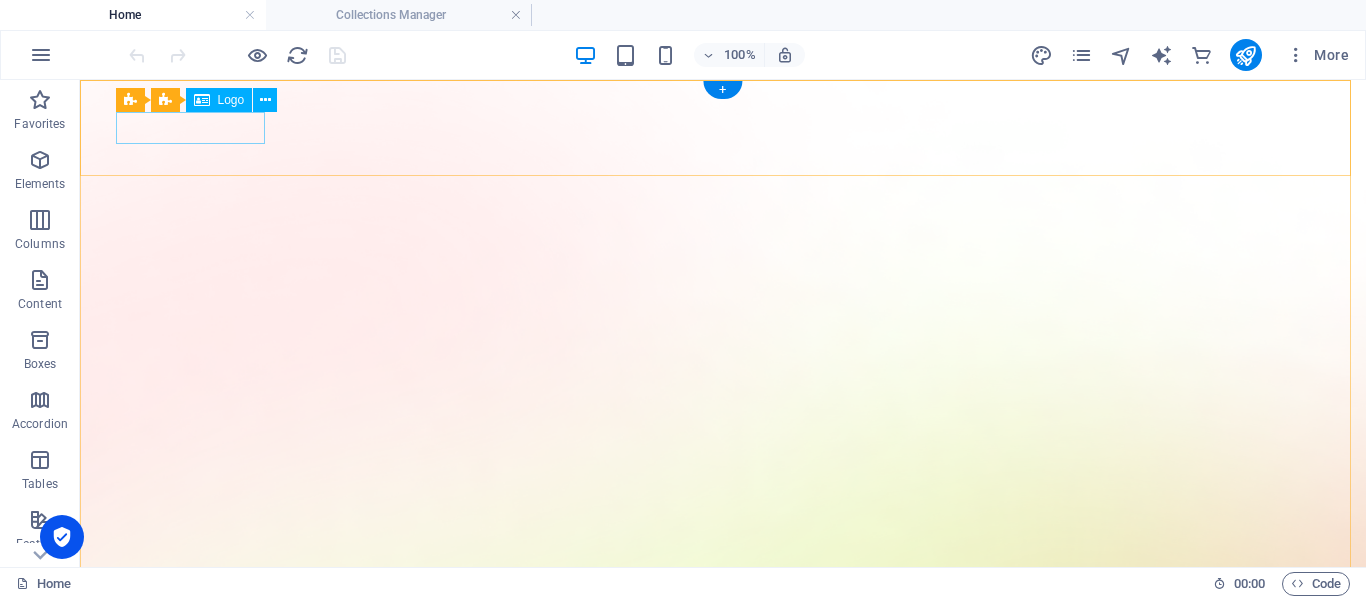 click at bounding box center (723, 1544) 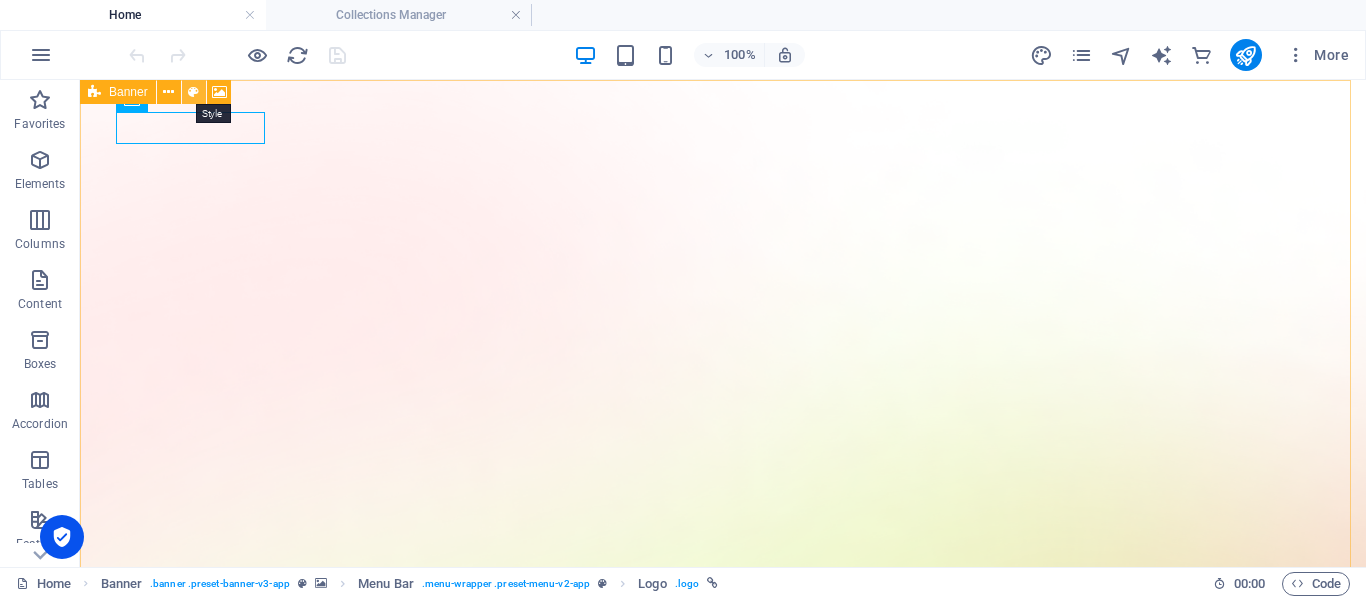 click at bounding box center [194, 92] 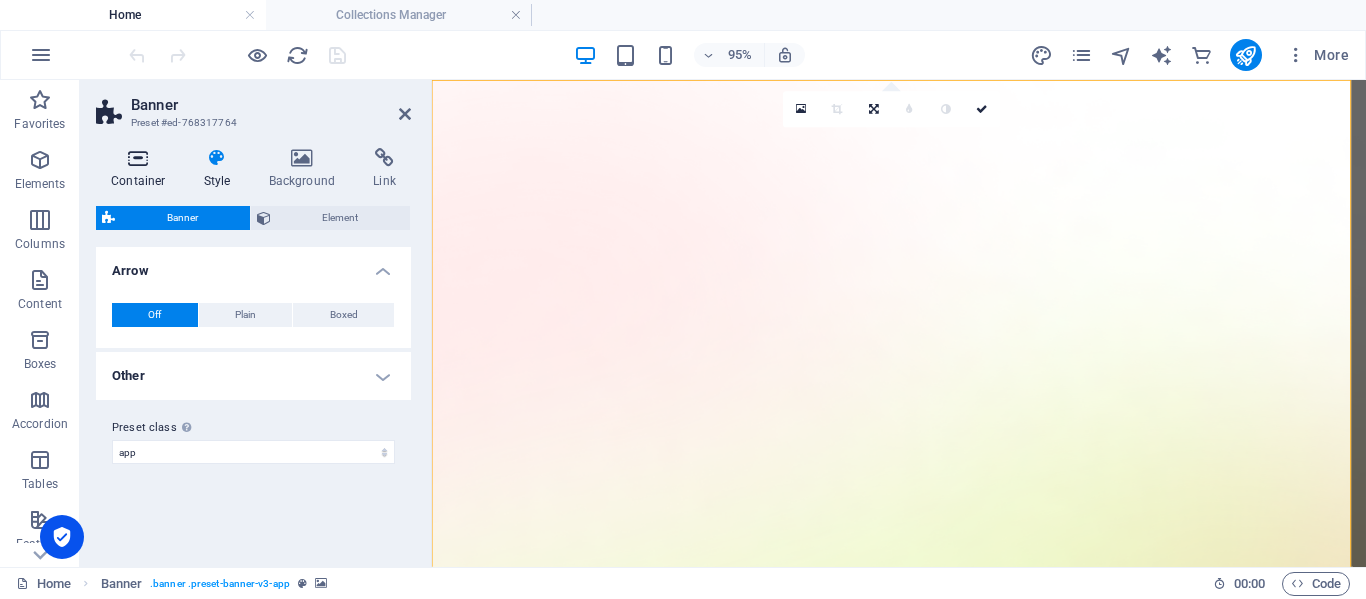 click on "Container" at bounding box center (142, 169) 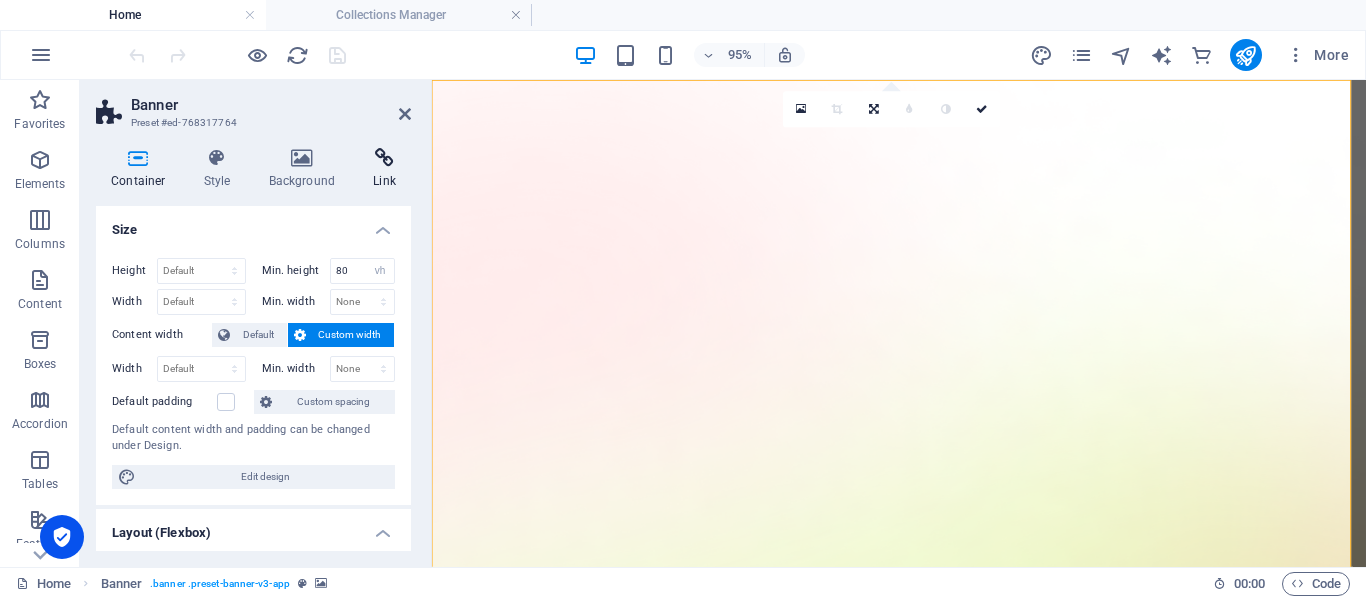 click on "Link" at bounding box center [384, 169] 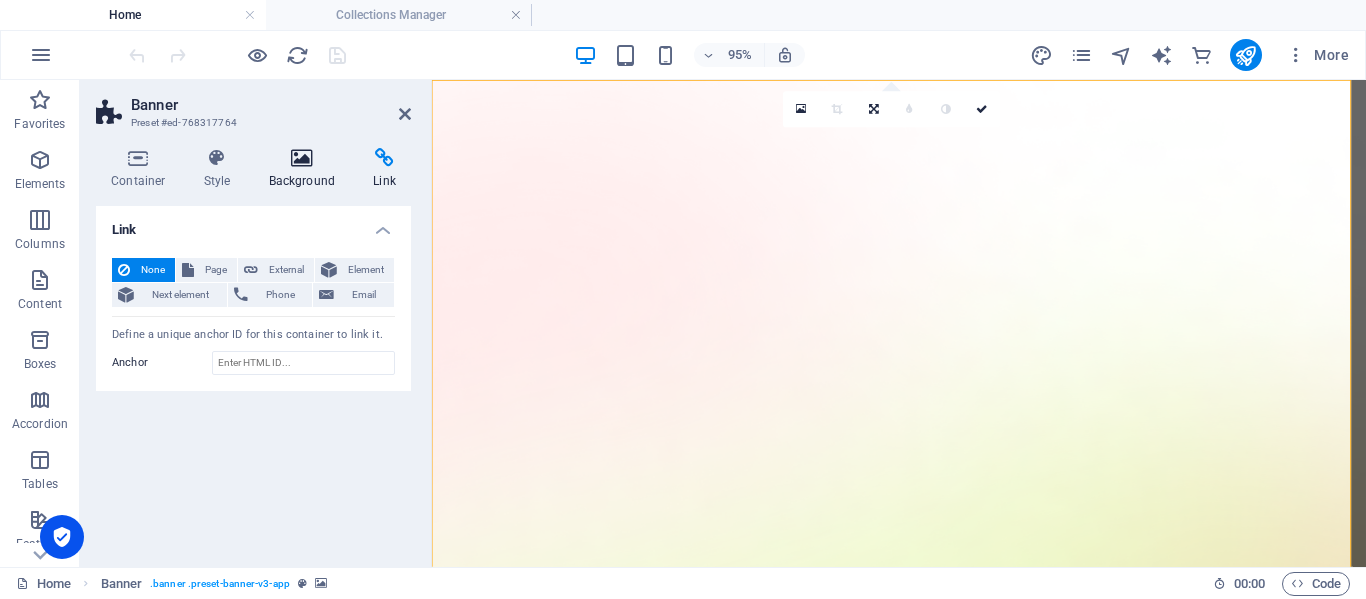 click at bounding box center (302, 158) 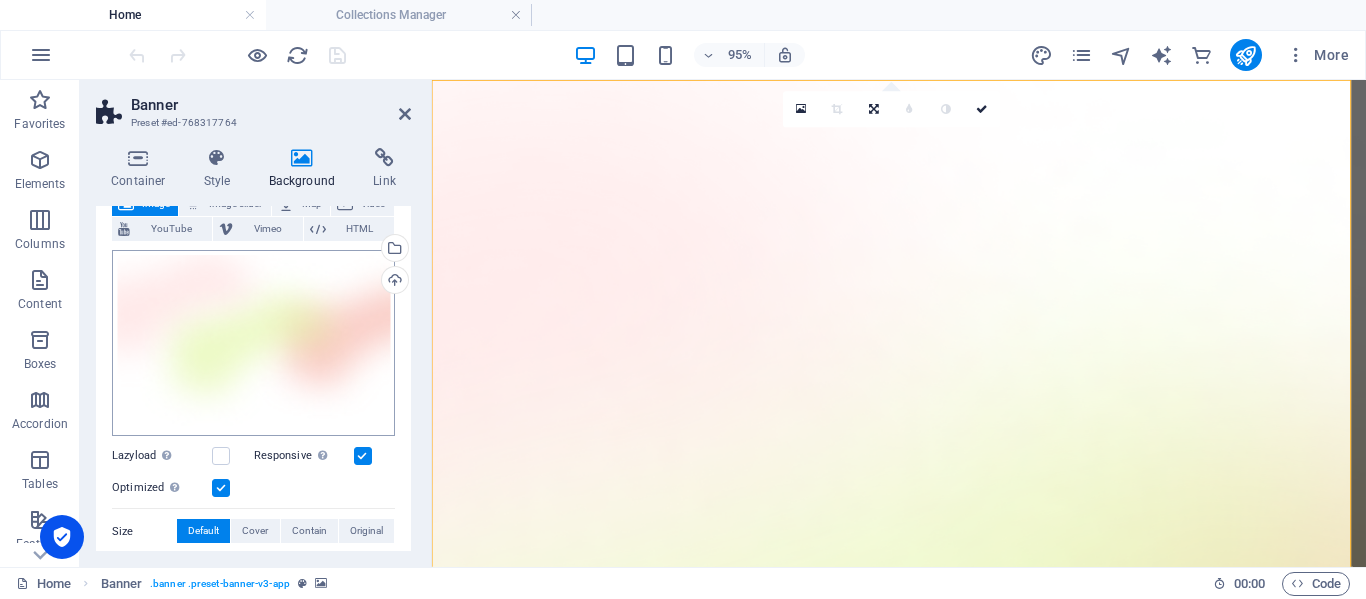 scroll, scrollTop: 0, scrollLeft: 0, axis: both 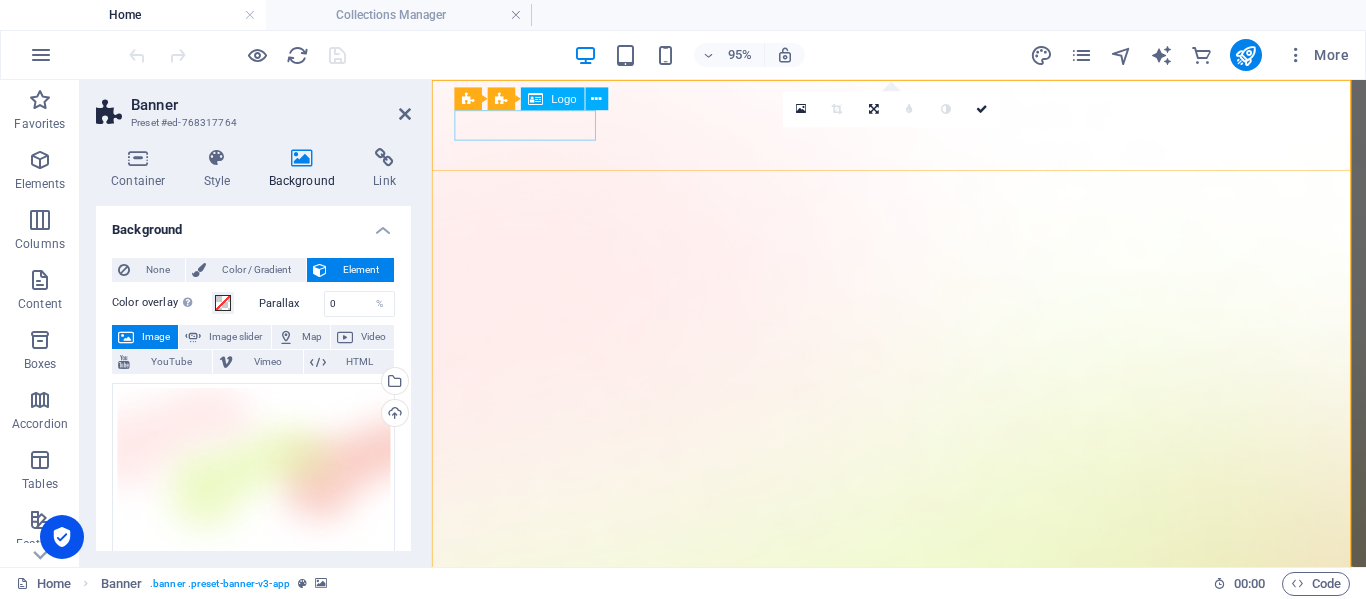 click at bounding box center (923, 1544) 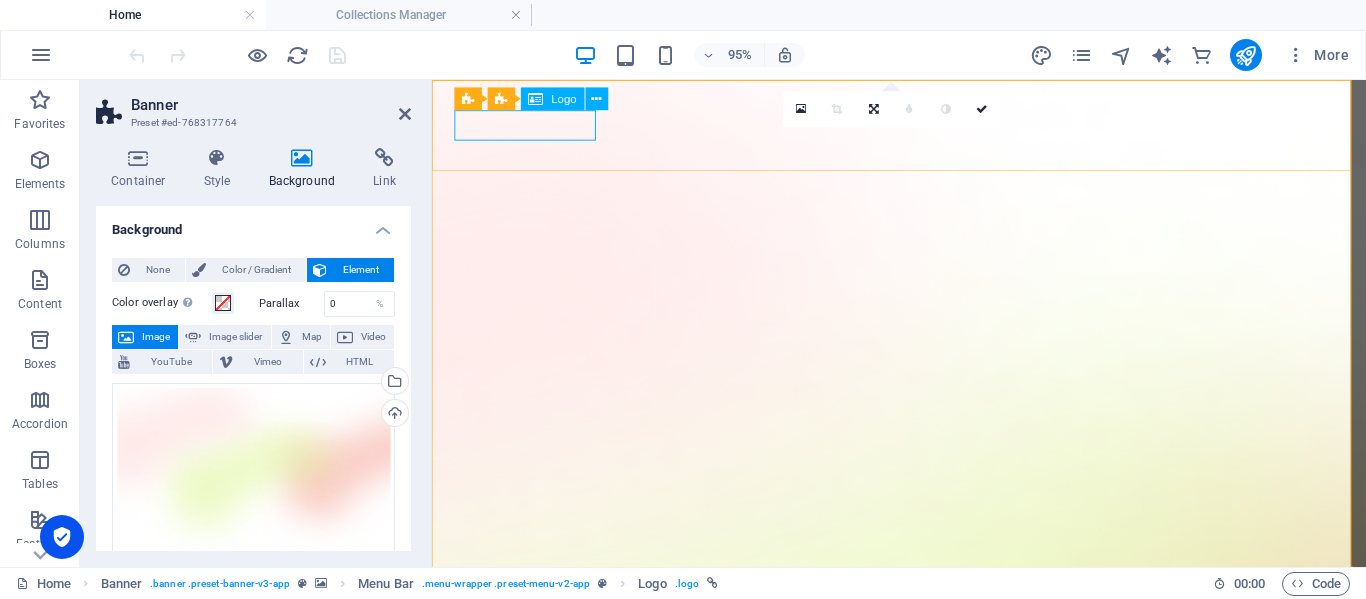 click on "Logo" at bounding box center [564, 98] 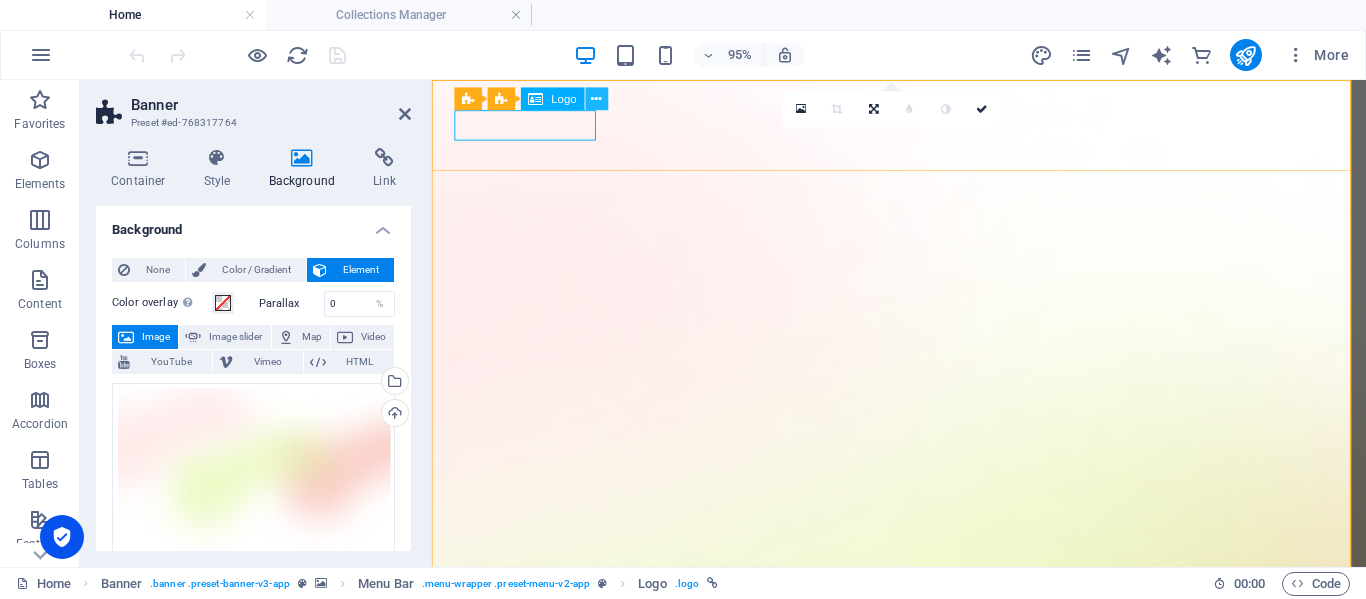 click at bounding box center [597, 99] 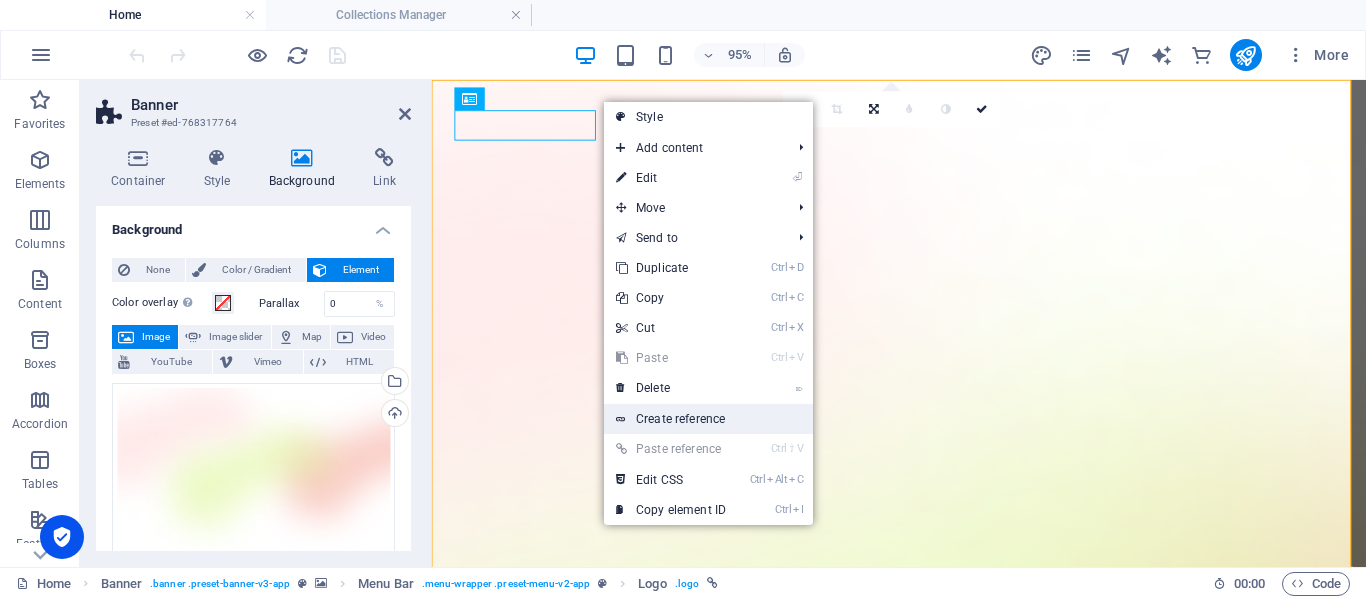 click on "Create reference" at bounding box center [708, 419] 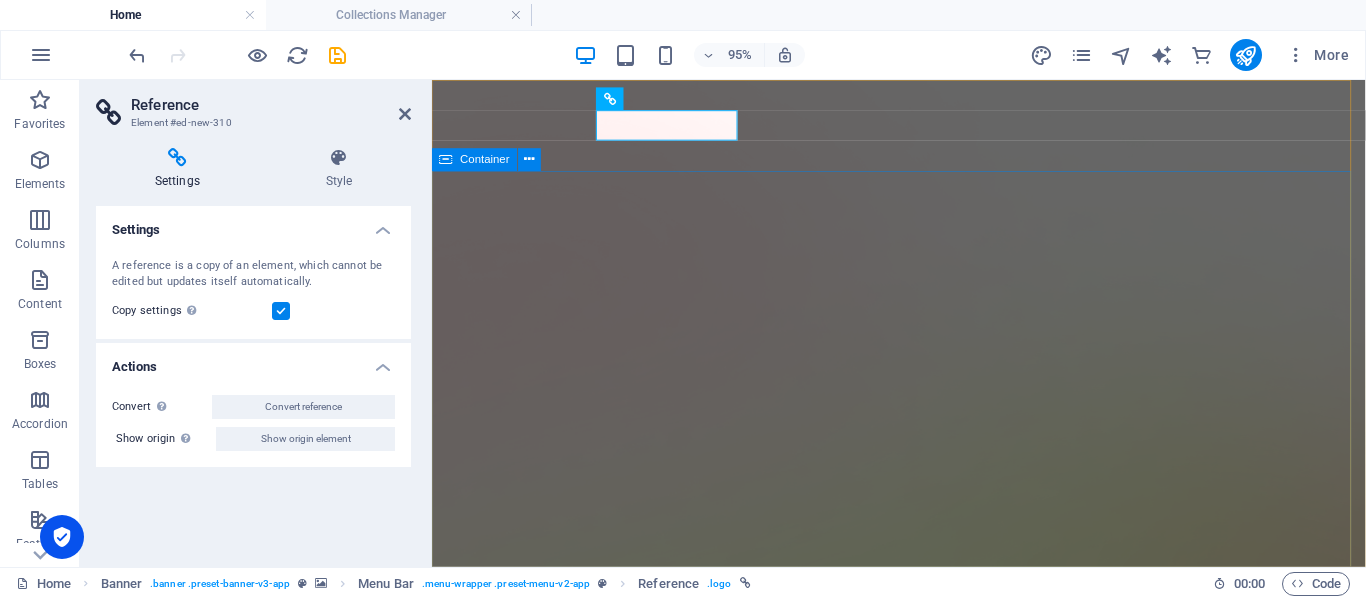 click on "Version 2.0 is here AI app for productivity Lorem ipsum dolor sit amet, consectetur adipiscing elit, sed do eiusmod tempor incididunt ut labore et dolore magna aliqua. Download App" at bounding box center (923, 2272) 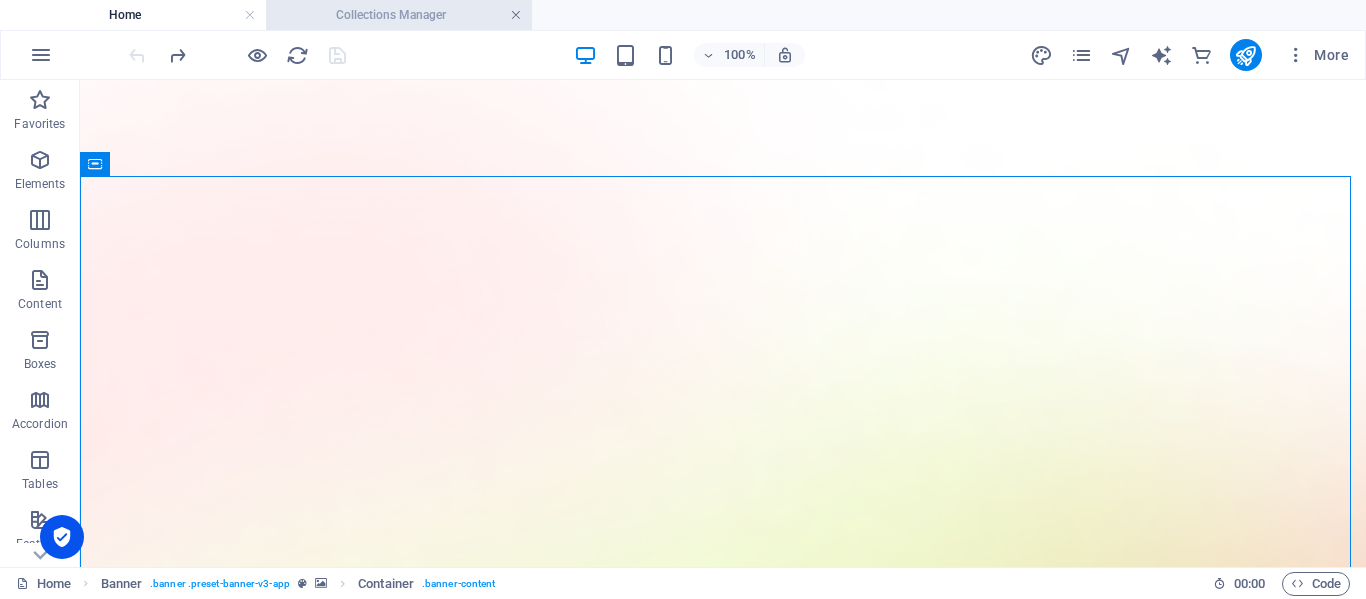 click at bounding box center (516, 15) 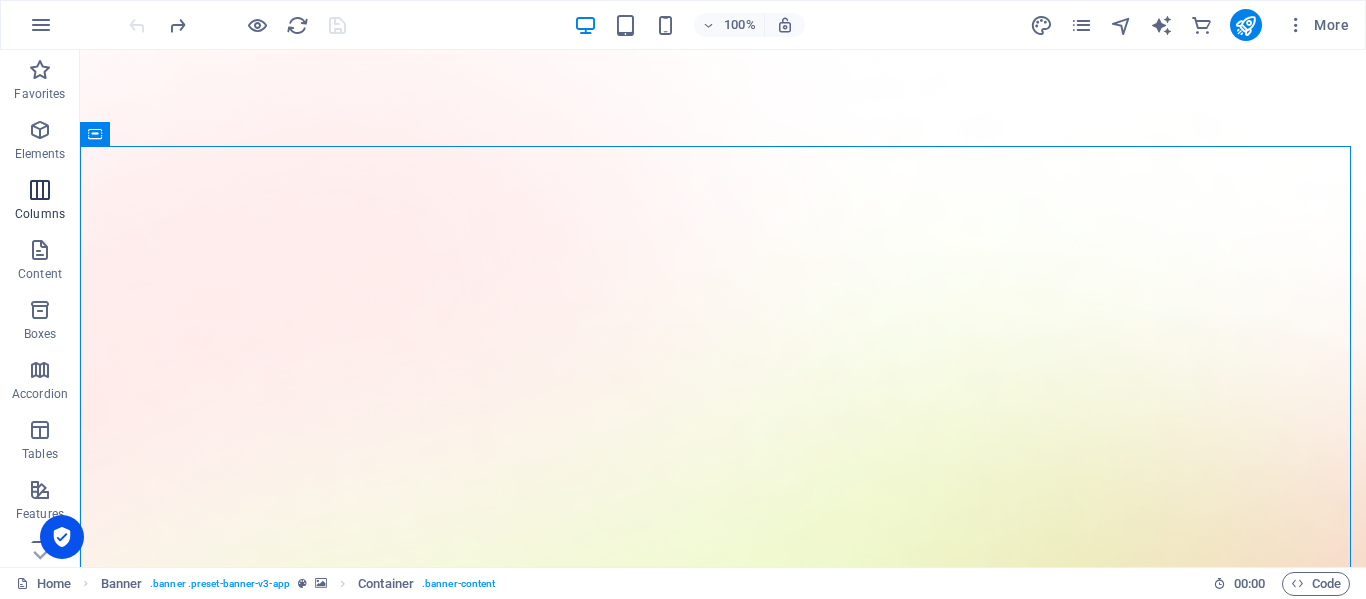 click on "Columns" at bounding box center (40, 214) 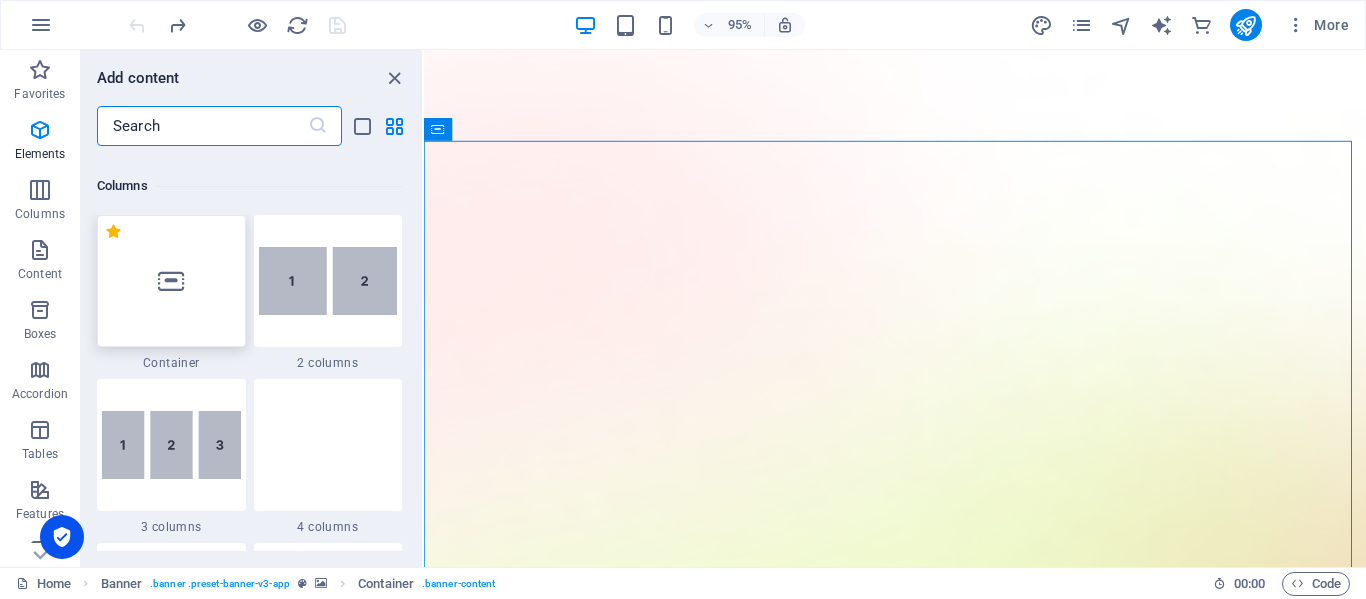 scroll, scrollTop: 990, scrollLeft: 0, axis: vertical 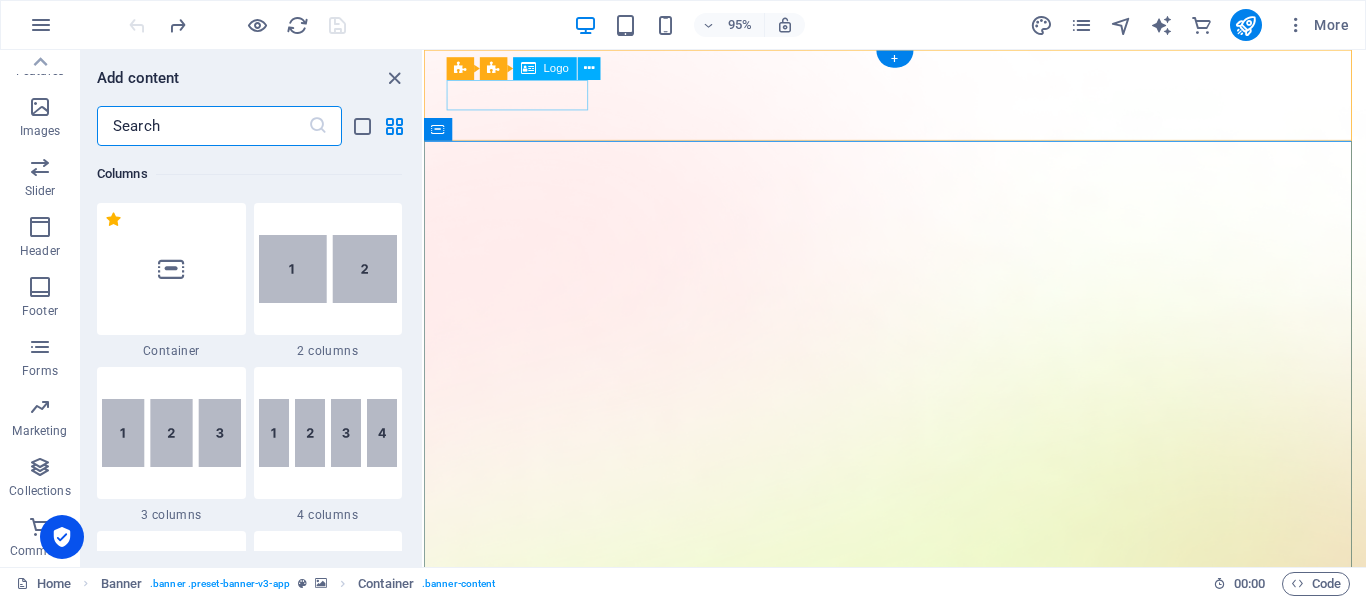click at bounding box center [920, 1514] 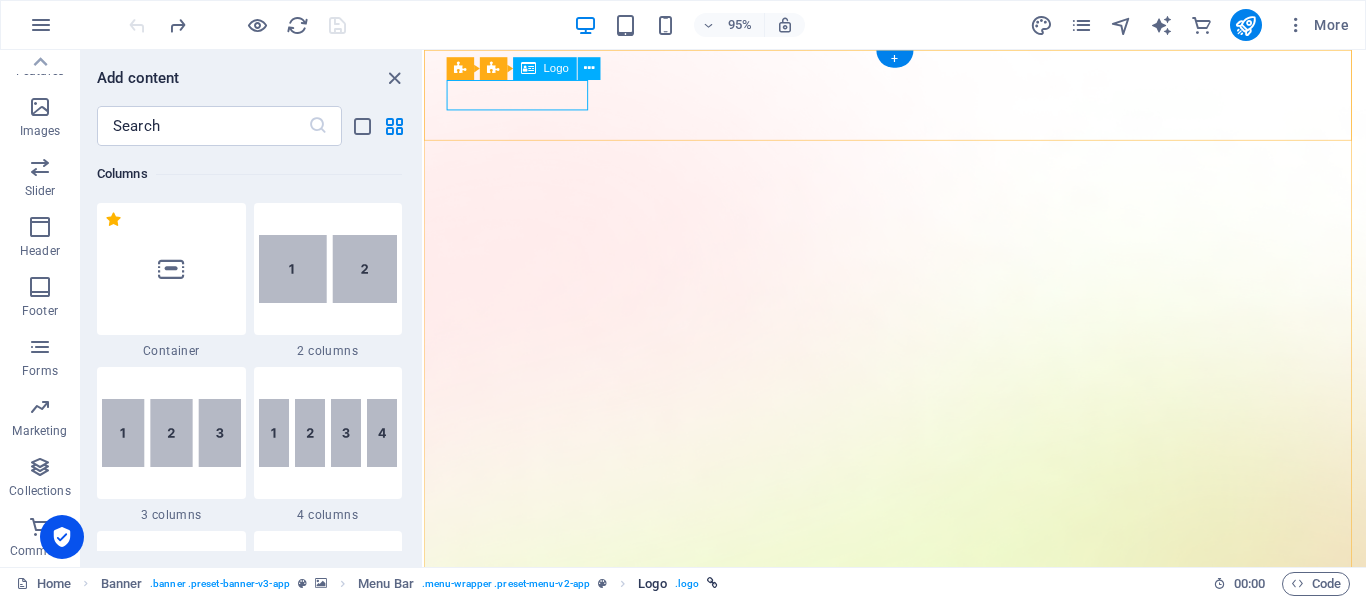 click on ". logo" at bounding box center (687, 584) 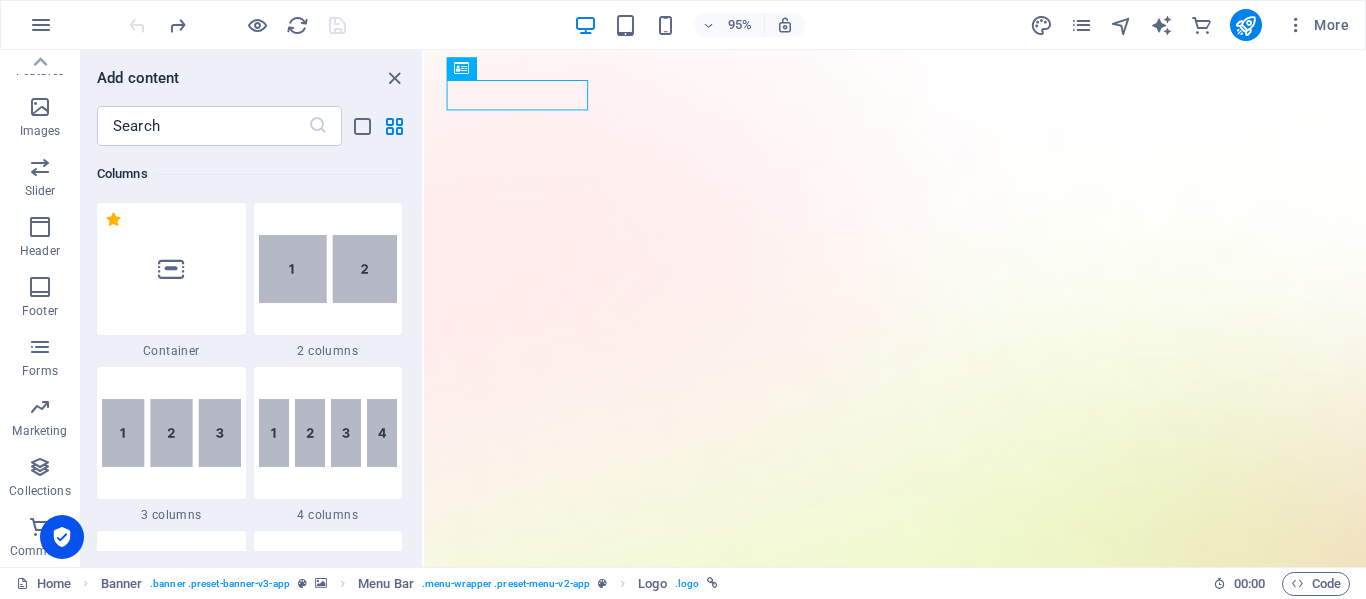 click on "Home Banner . banner .preset-banner-v3-app Menu Bar . menu-wrapper .preset-menu-v2-app Logo . logo" at bounding box center [606, 584] 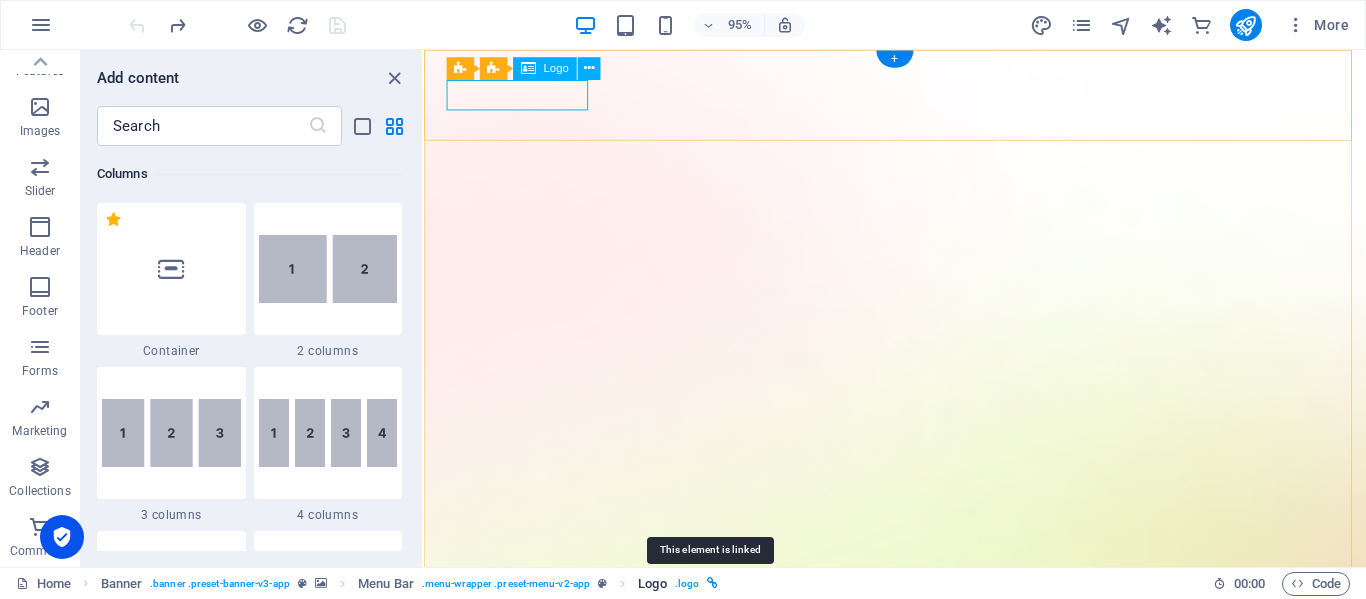 click at bounding box center [712, 583] 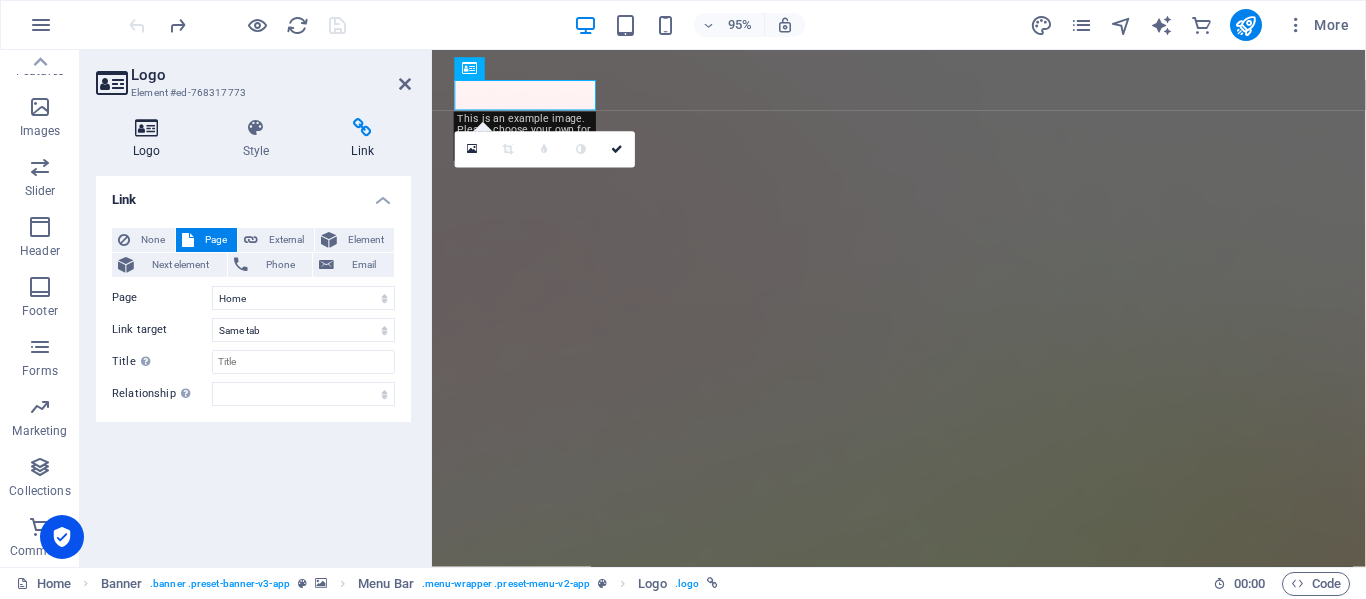 click at bounding box center [147, 128] 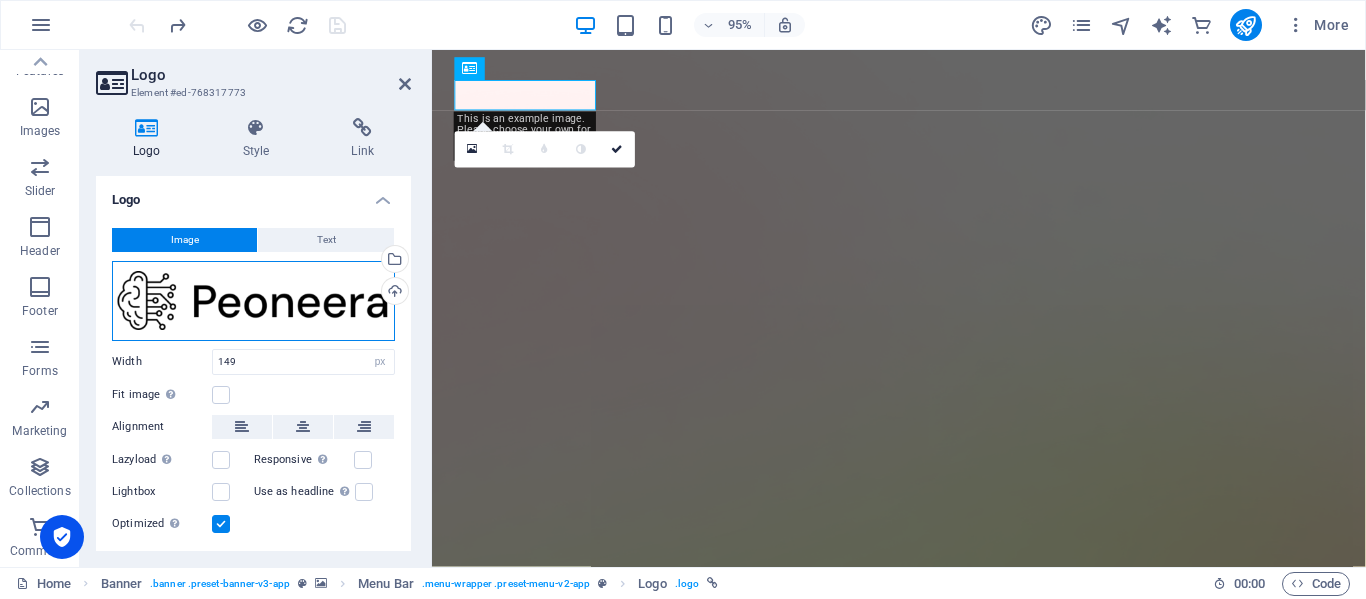 click on "Drag files here, click to choose files or select files from Files or our free stock photos & videos" at bounding box center (253, 301) 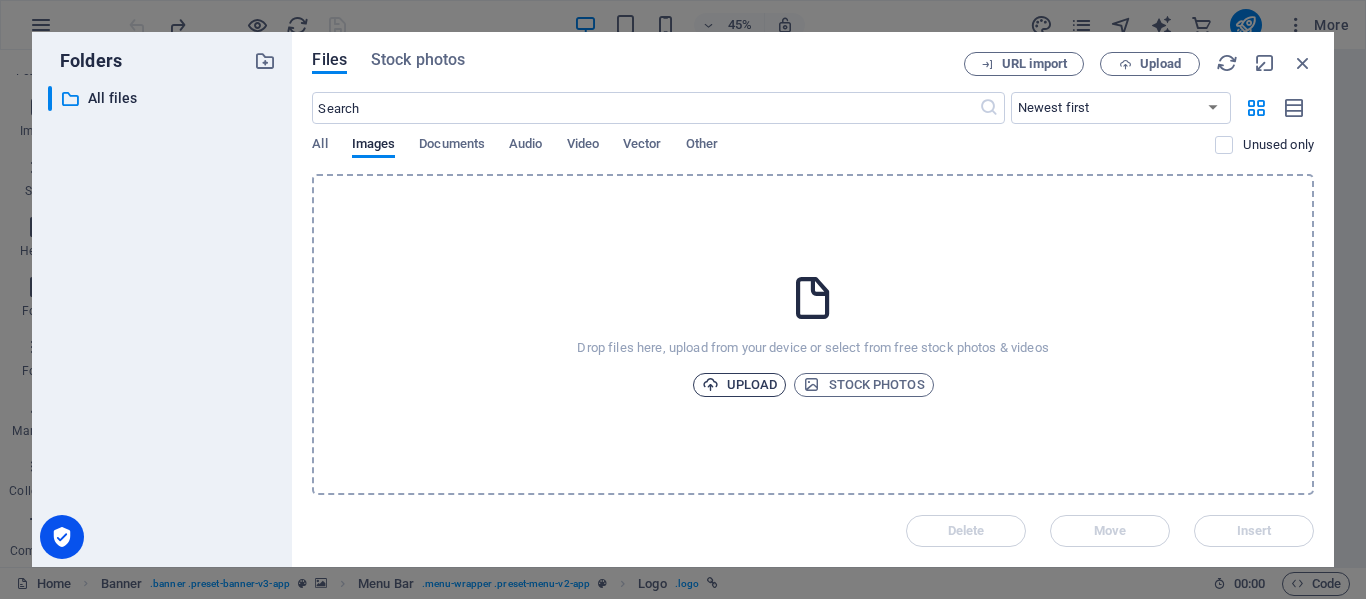 click on "Upload" at bounding box center (740, 385) 